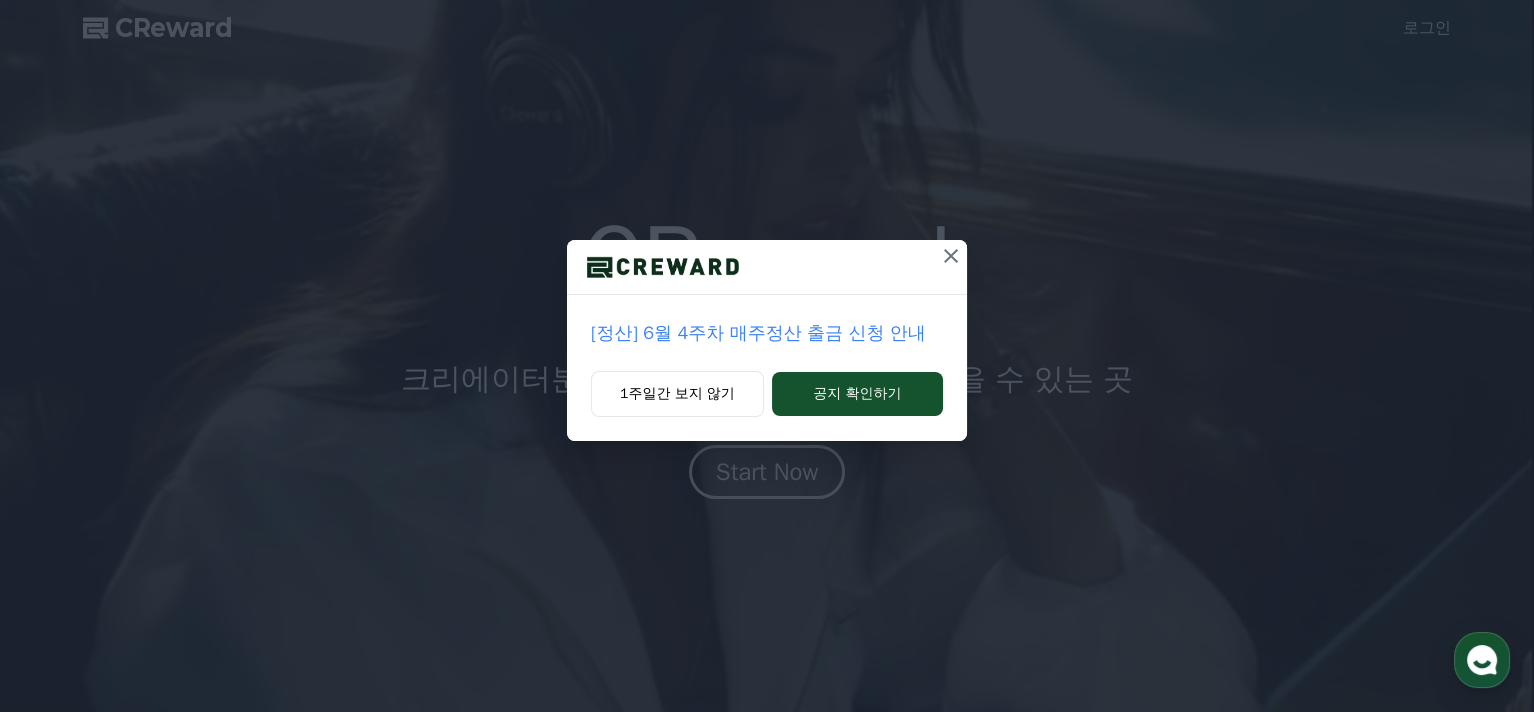 scroll, scrollTop: 0, scrollLeft: 0, axis: both 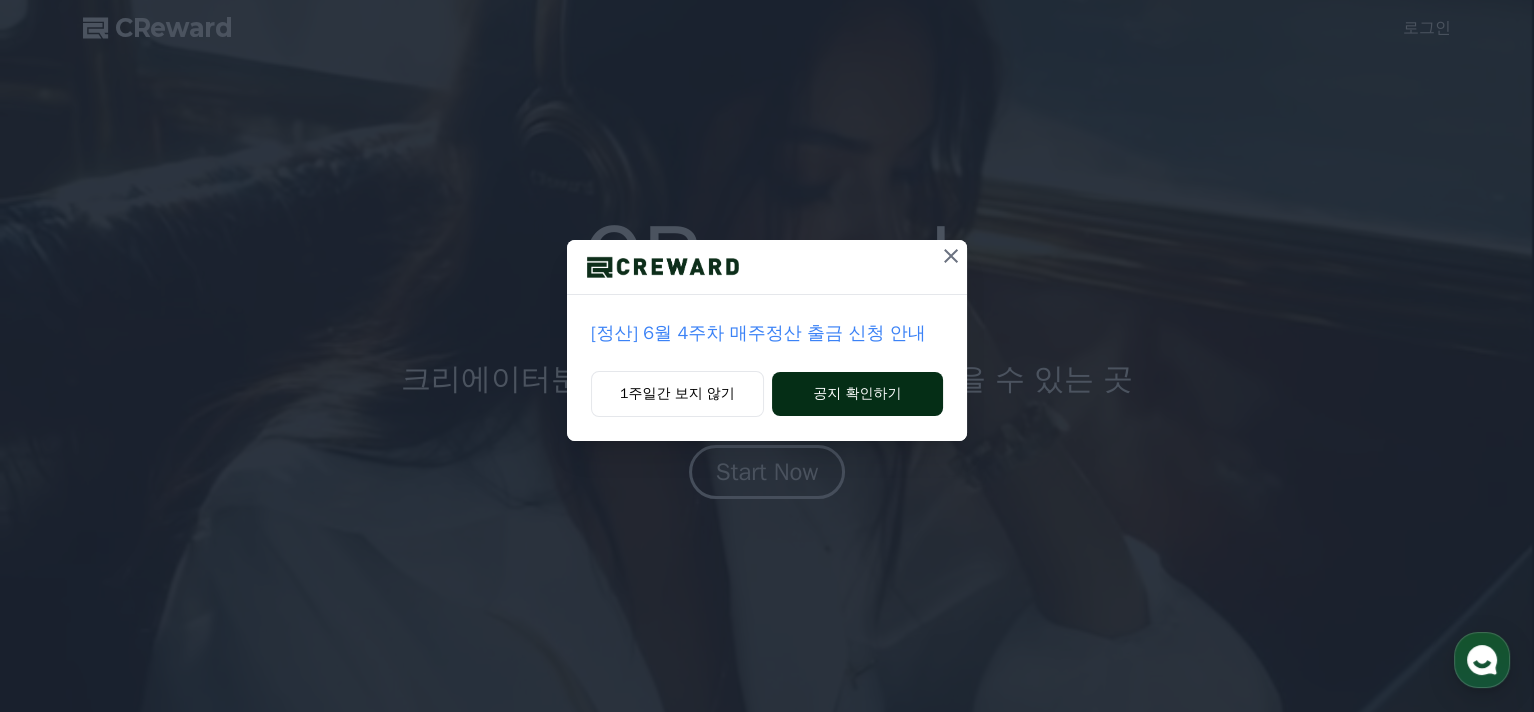 click on "공지 확인하기" at bounding box center (857, 394) 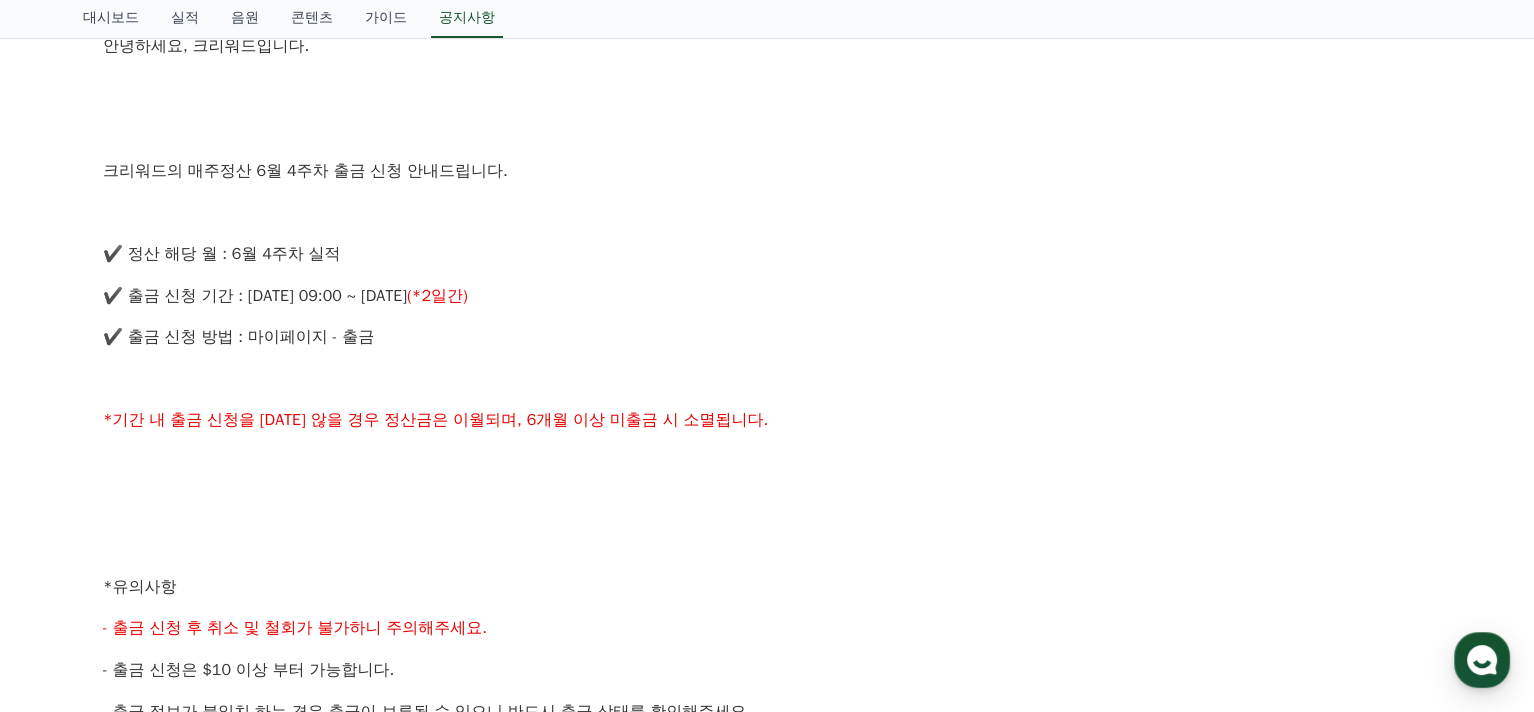 scroll, scrollTop: 0, scrollLeft: 0, axis: both 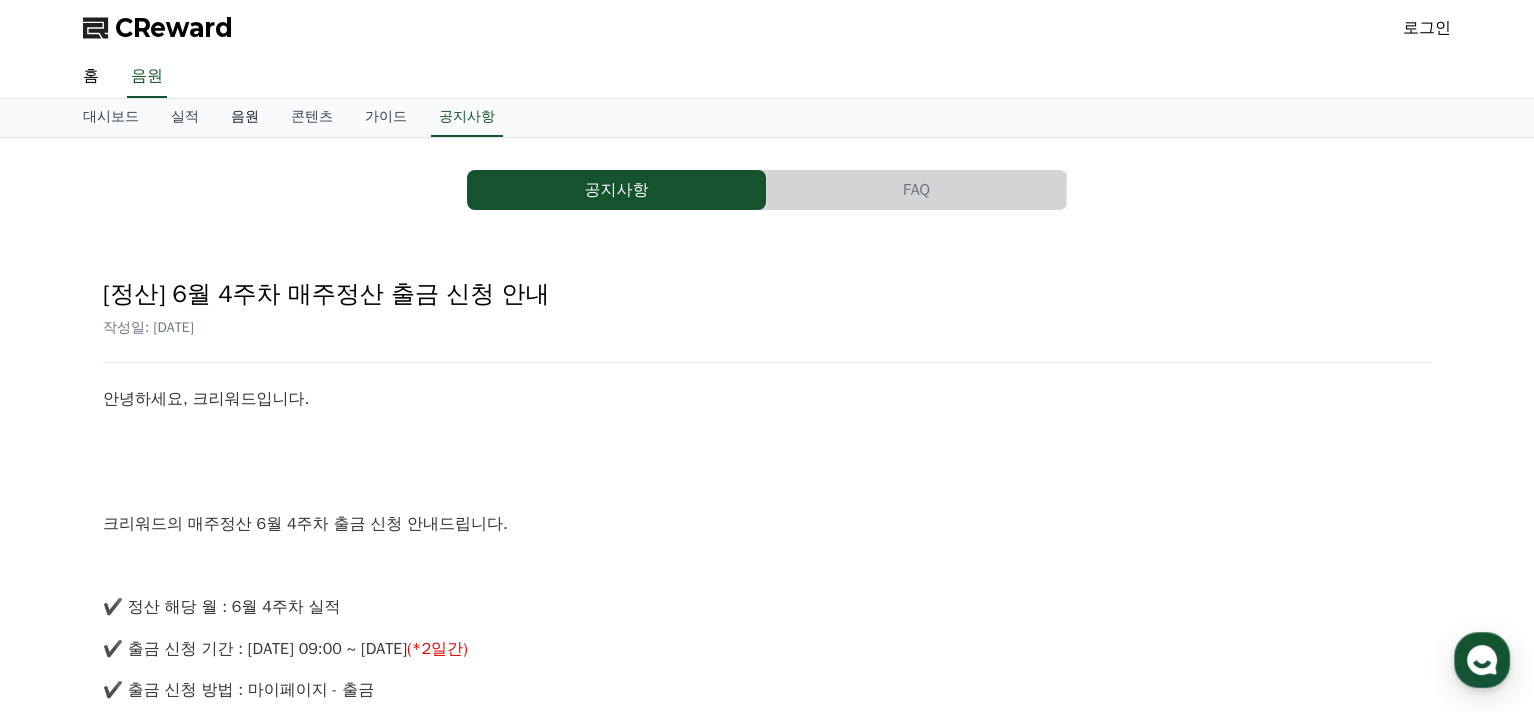 click on "음원" at bounding box center [245, 118] 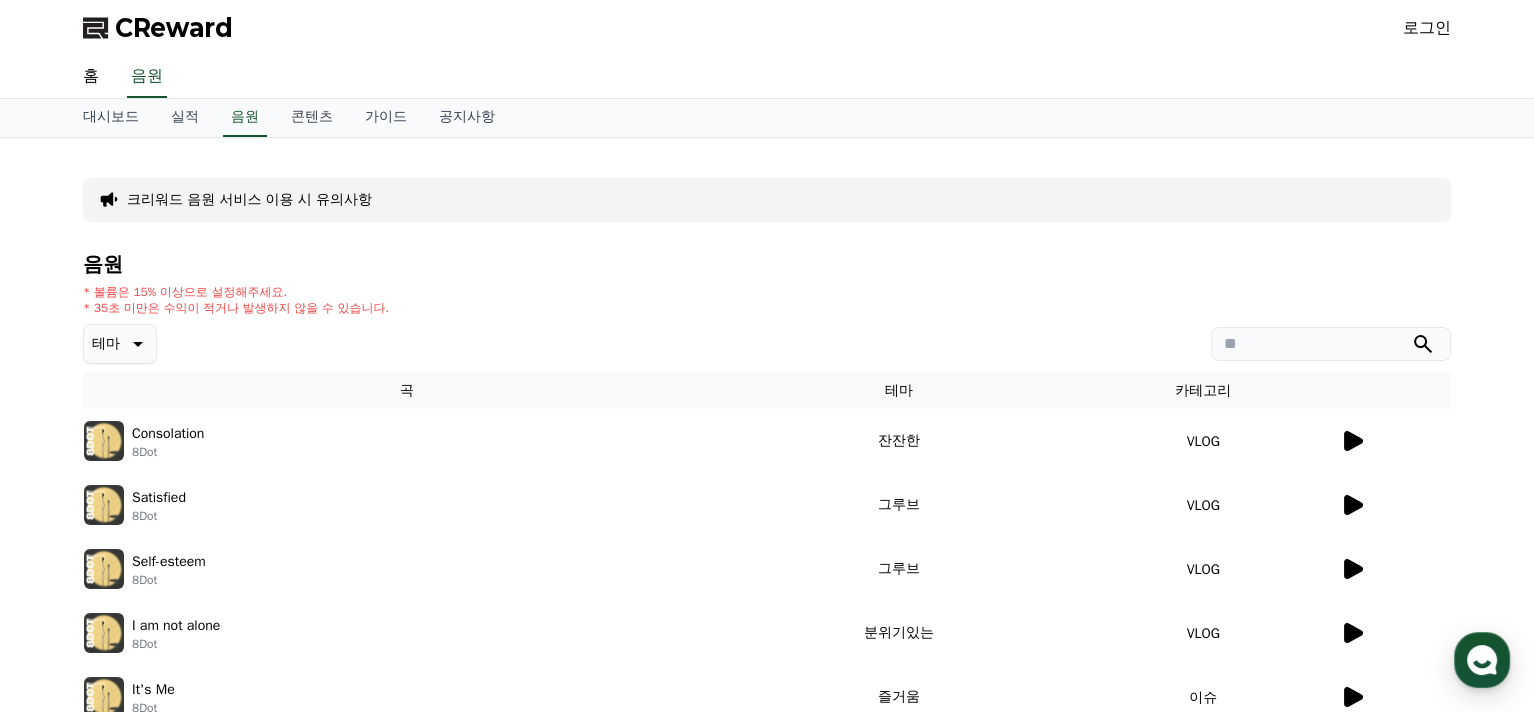 click 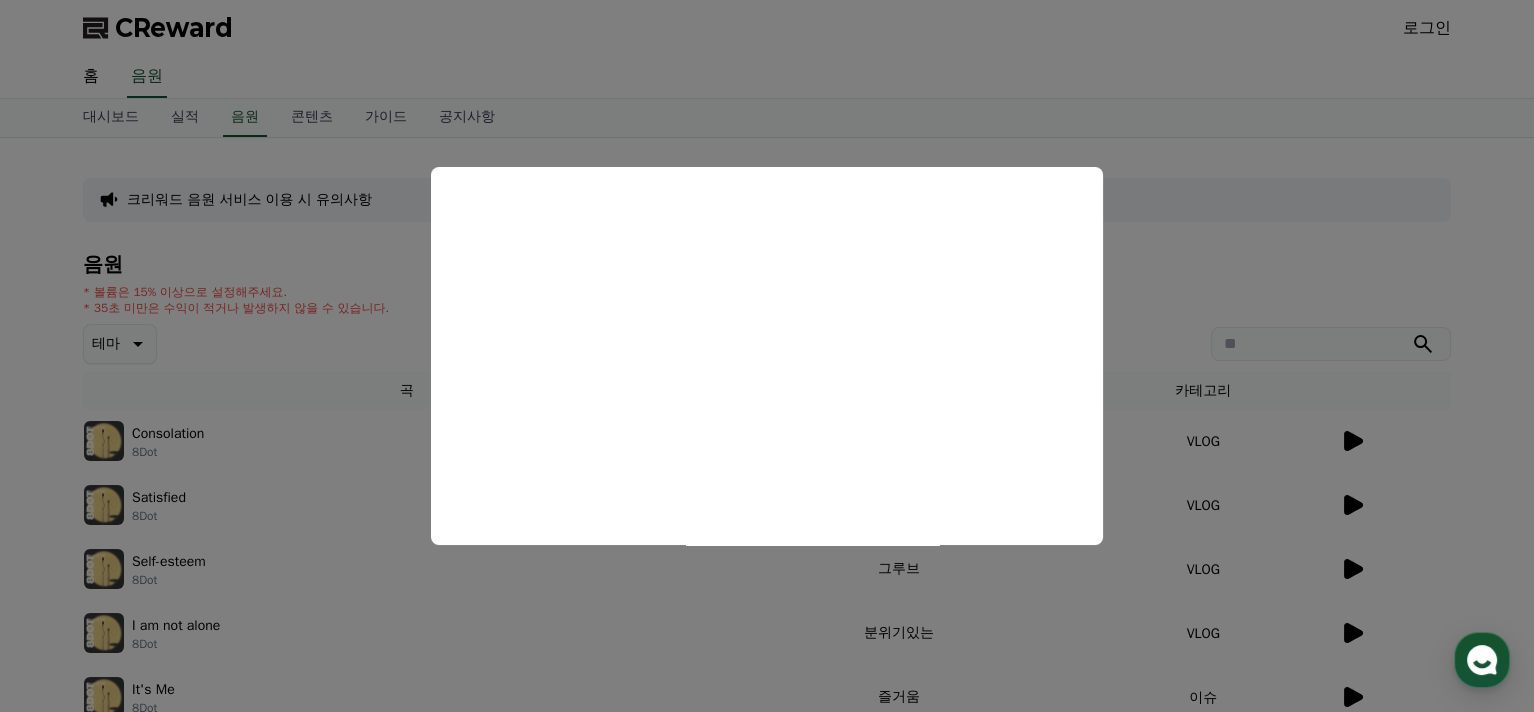 click at bounding box center (767, 356) 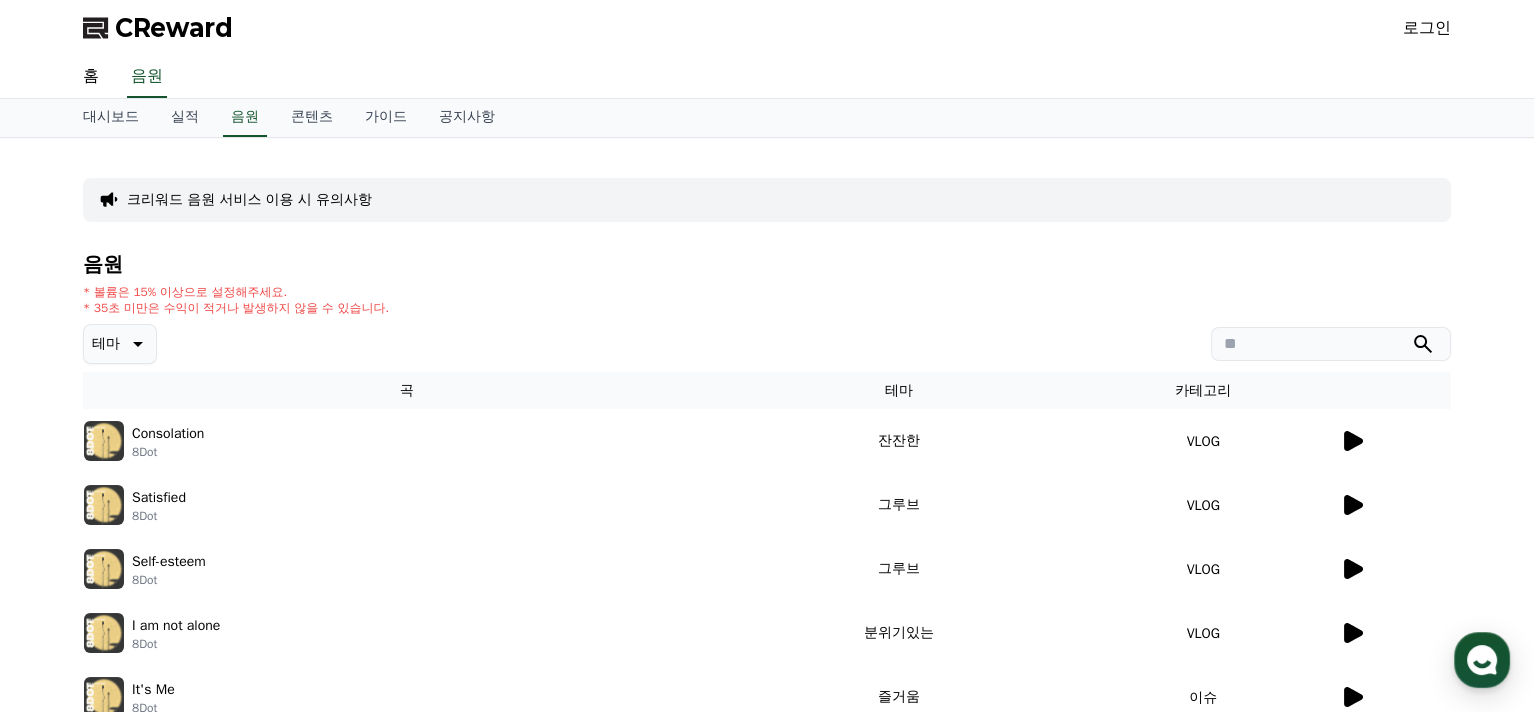 click on "콘텐츠" at bounding box center [312, 118] 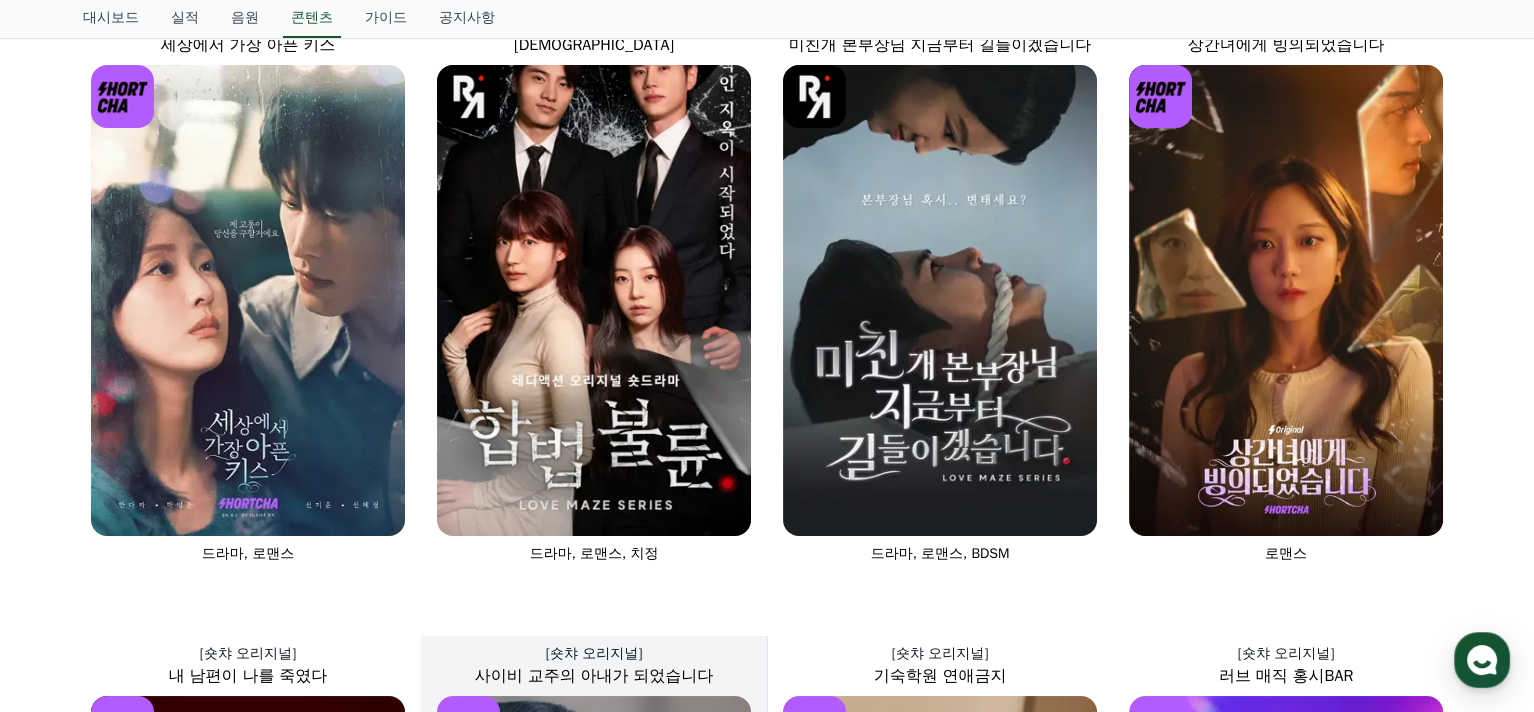 scroll, scrollTop: 127, scrollLeft: 0, axis: vertical 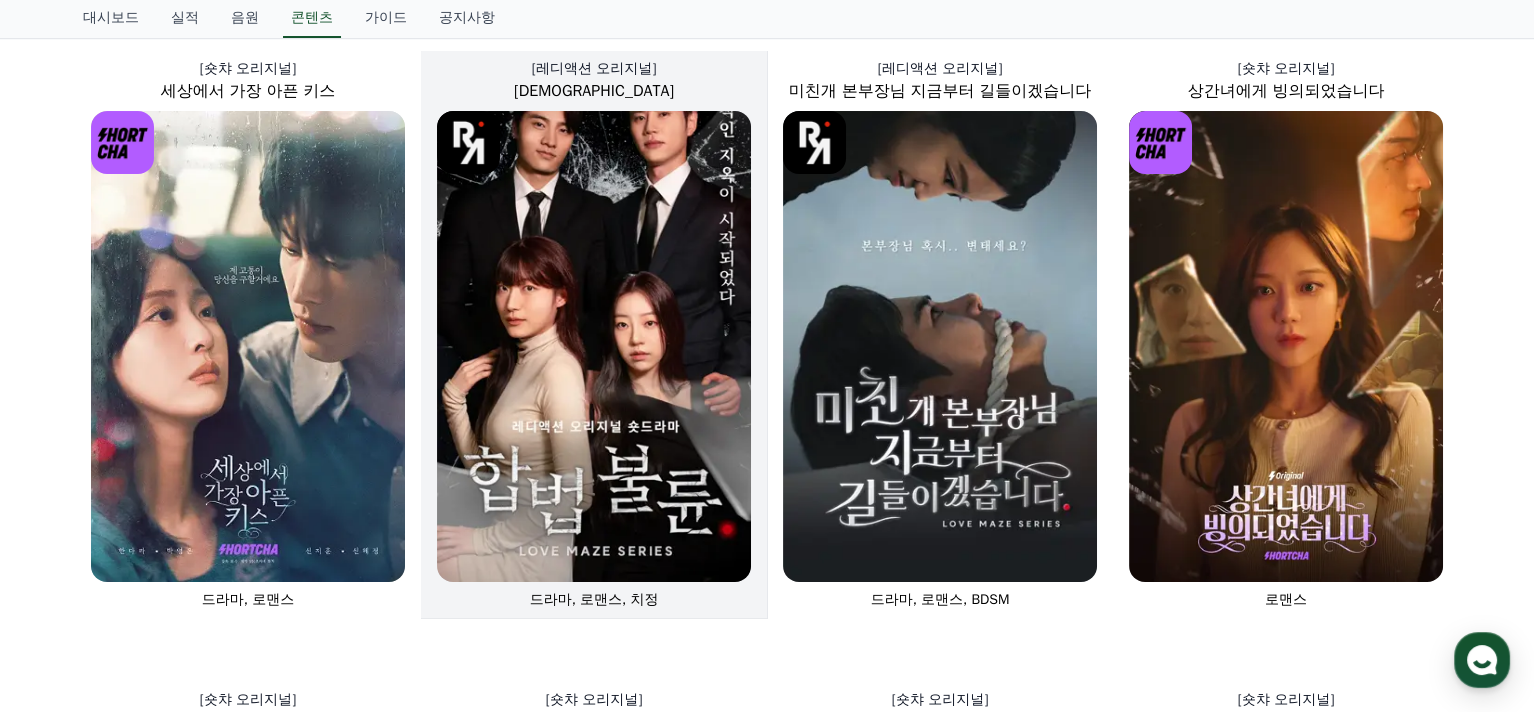 click at bounding box center (594, 346) 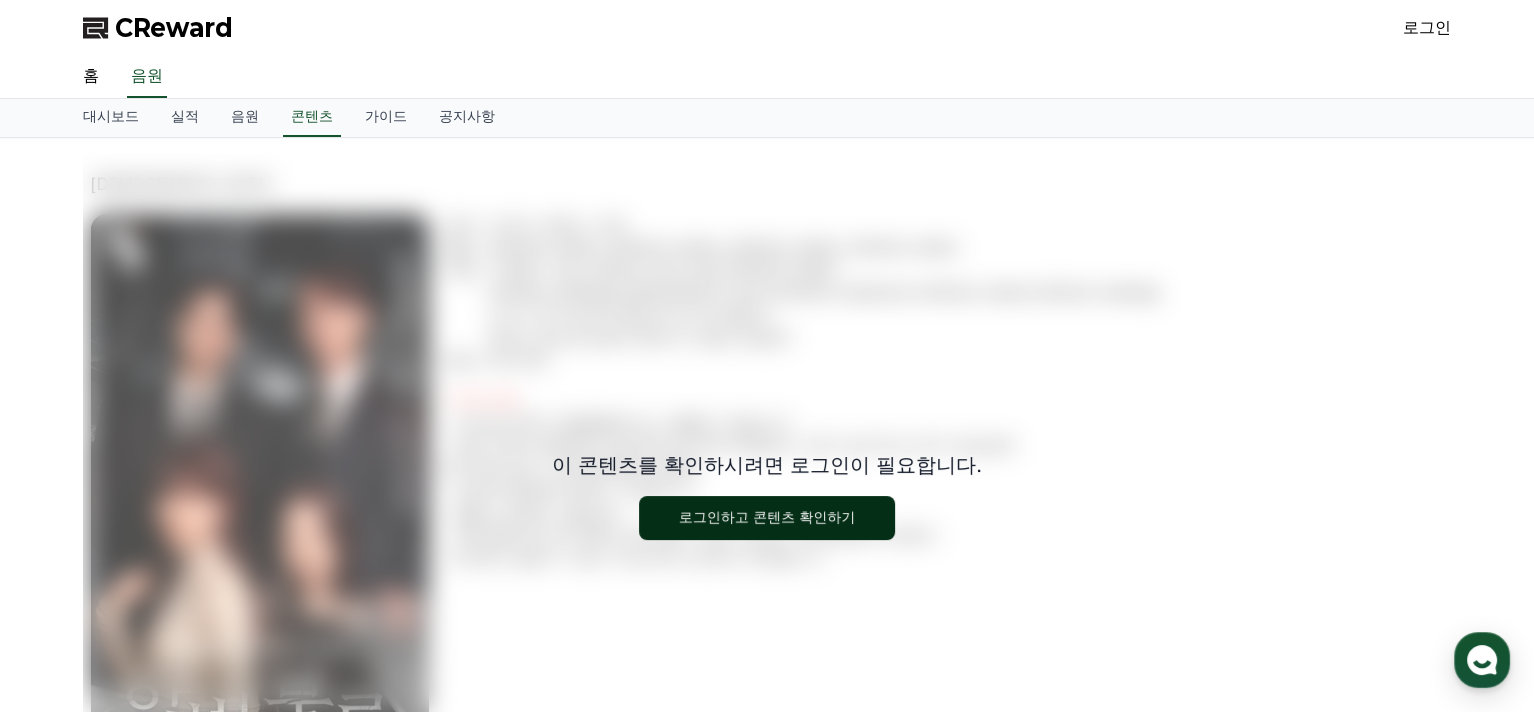 click on "로그인하고 콘텐츠 확인하기" at bounding box center [767, 518] 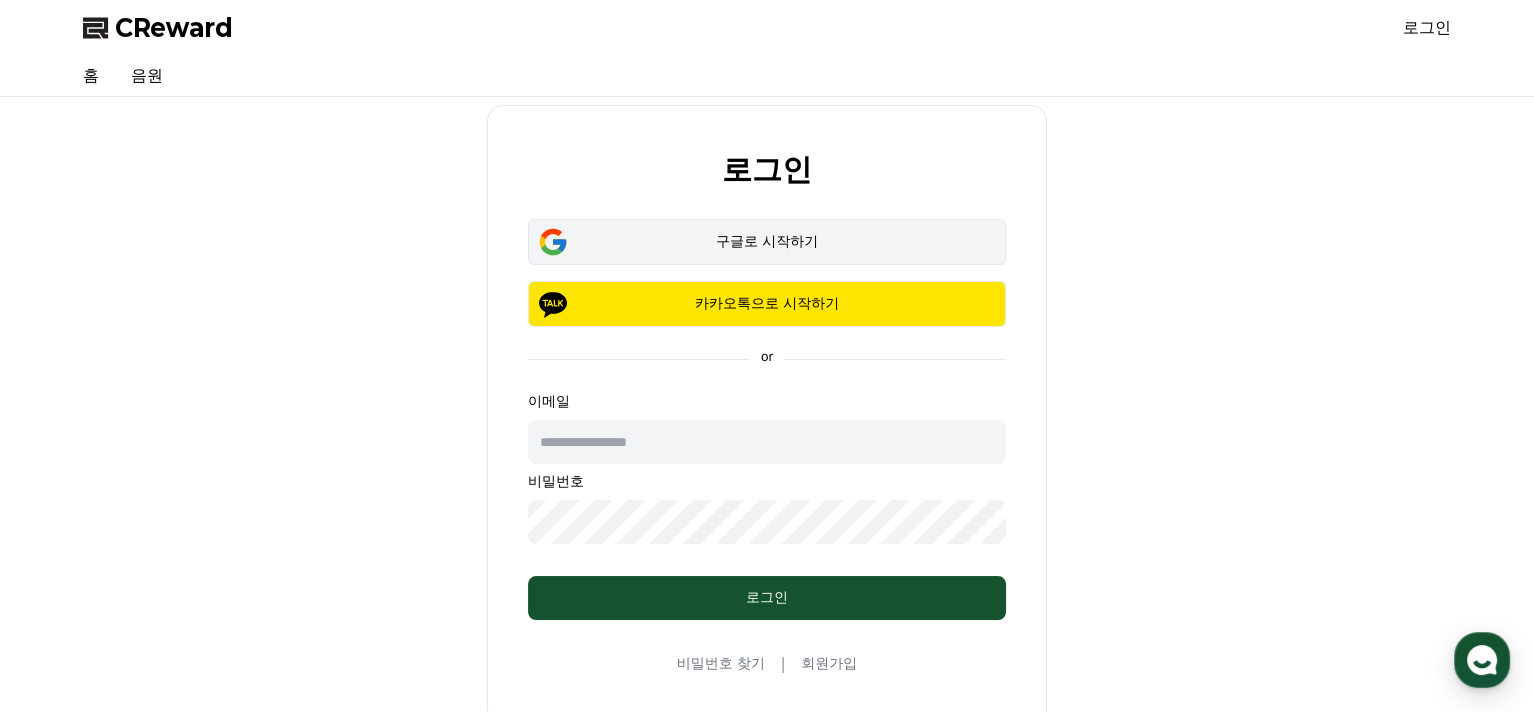 click on "구글로 시작하기" at bounding box center [767, 242] 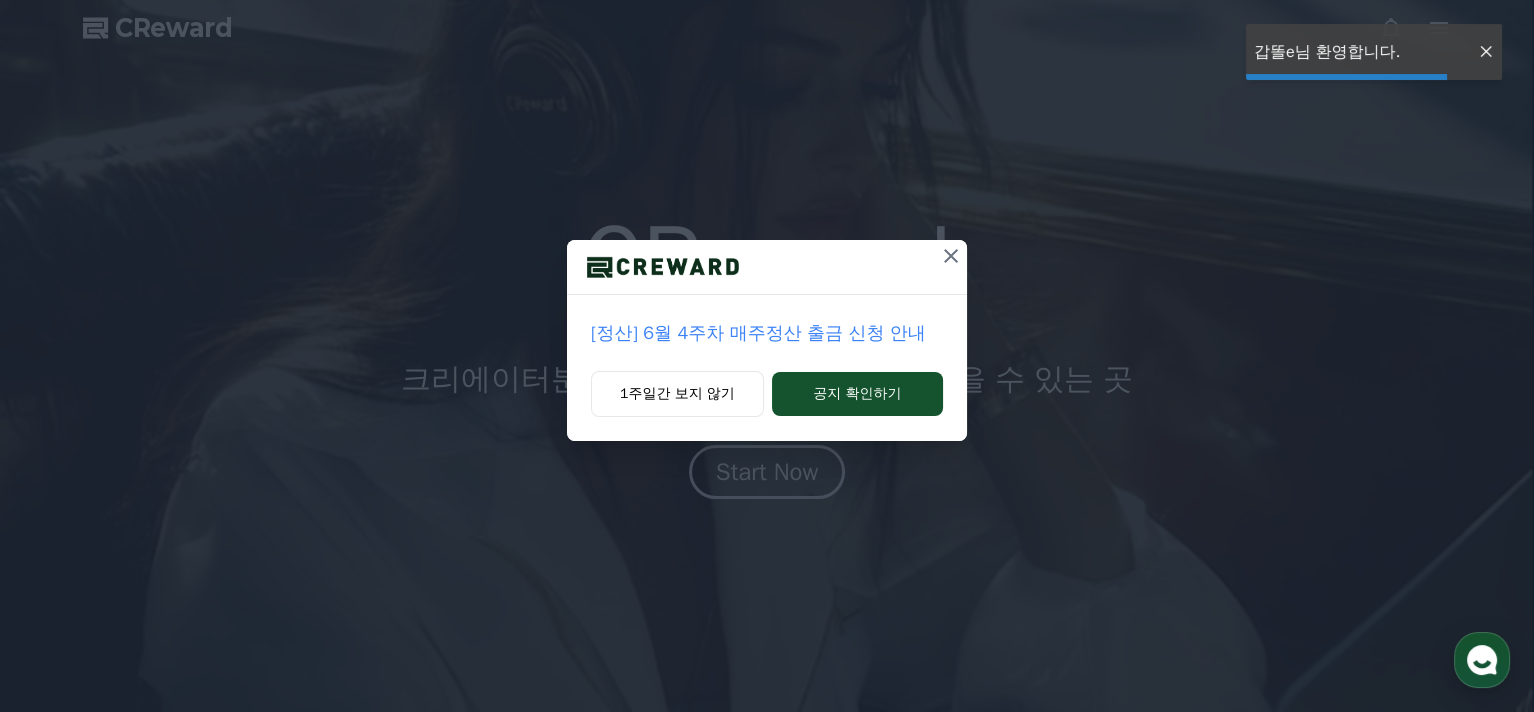 scroll, scrollTop: 0, scrollLeft: 0, axis: both 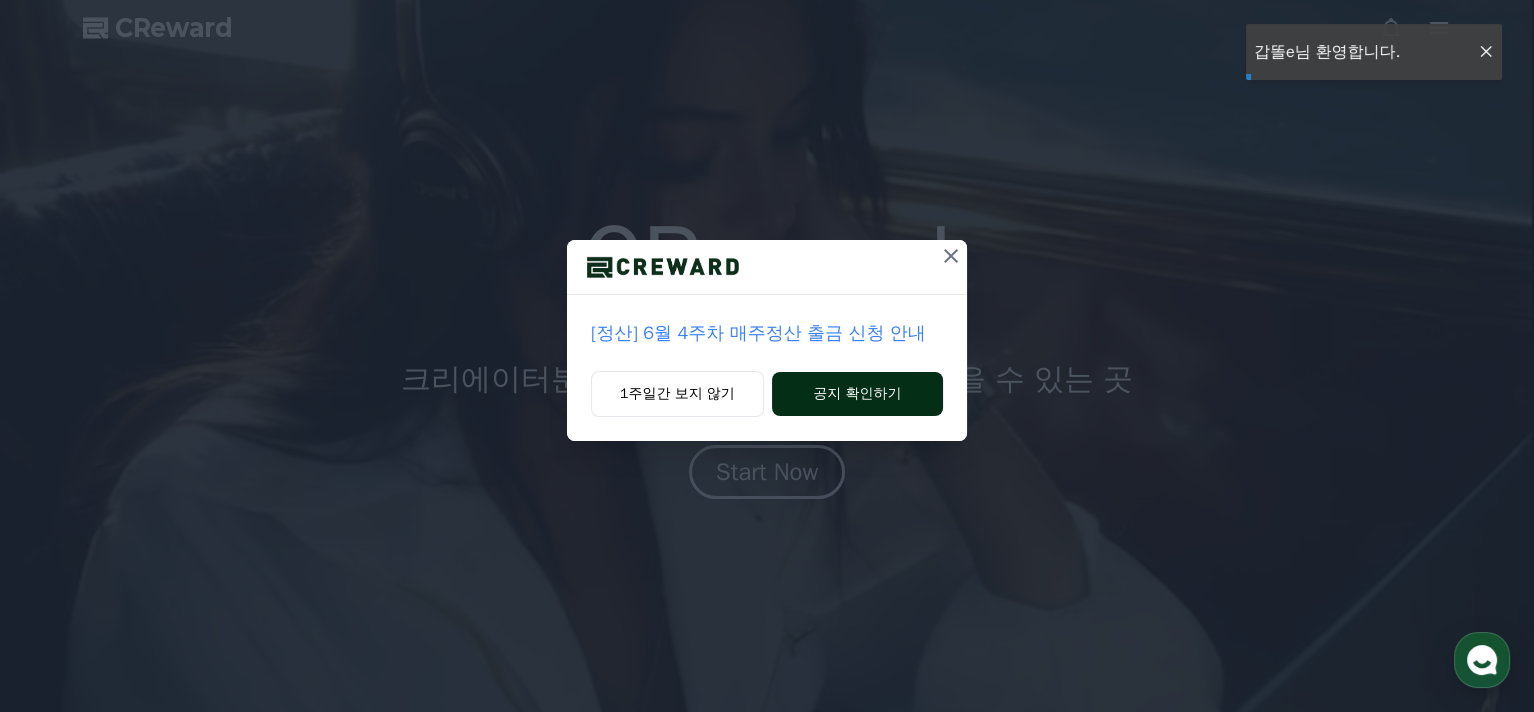 click on "공지 확인하기" at bounding box center [857, 394] 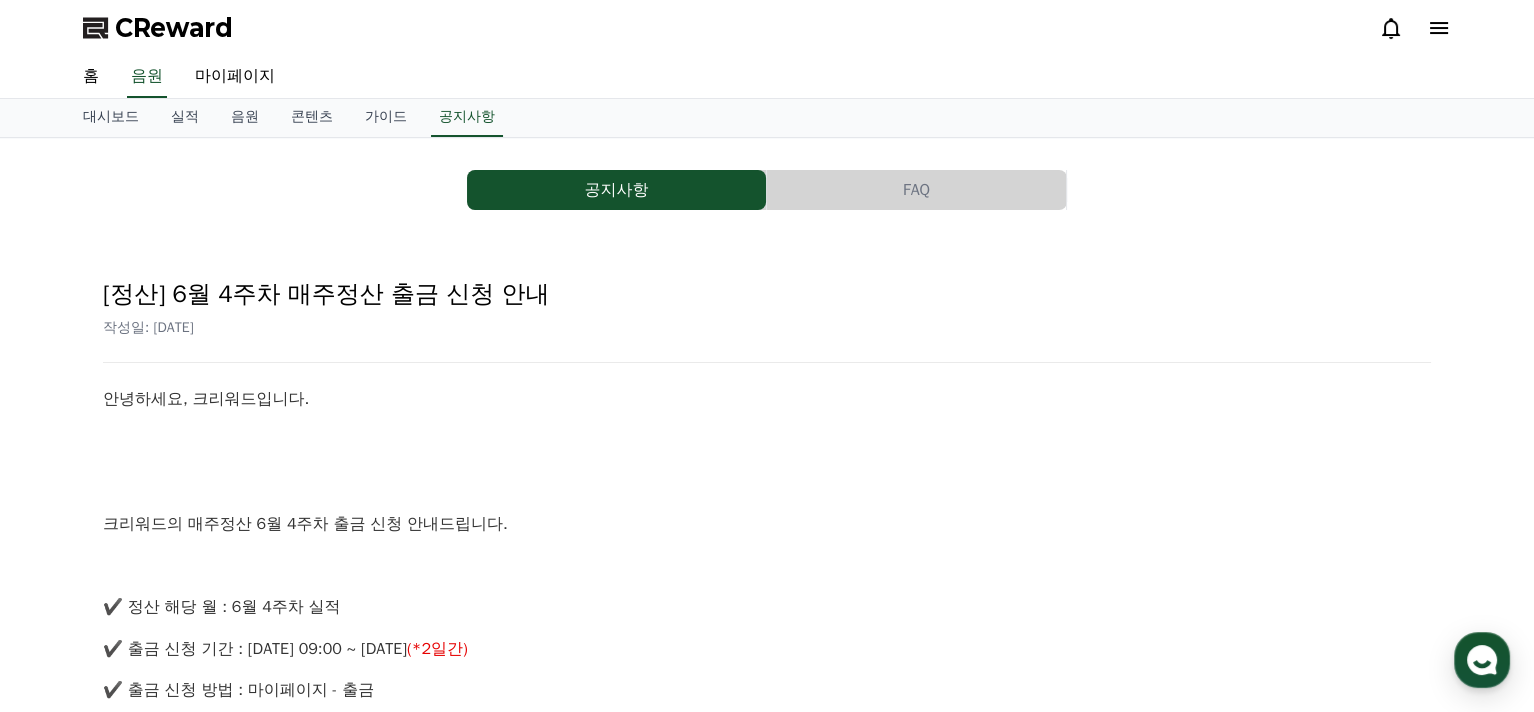 scroll, scrollTop: 0, scrollLeft: 0, axis: both 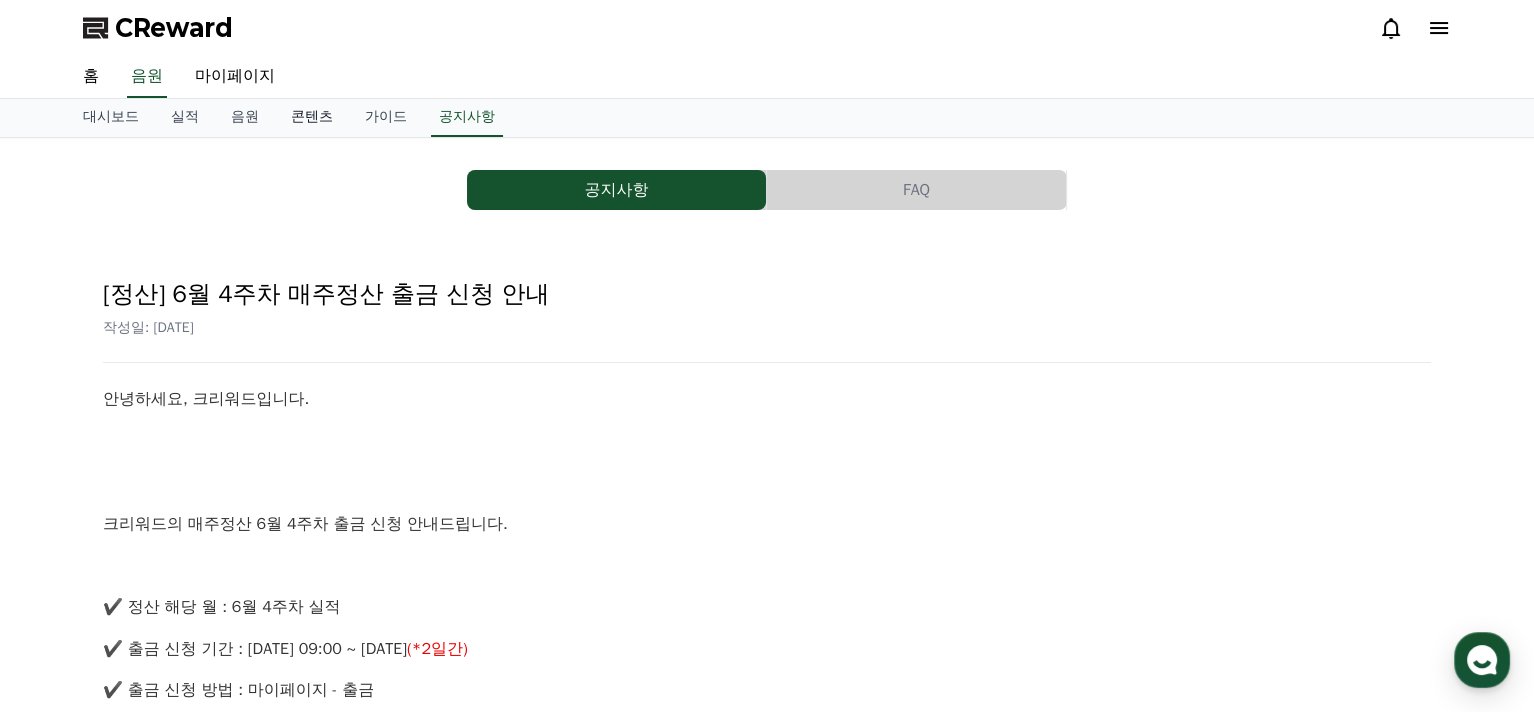 click on "콘텐츠" at bounding box center [312, 118] 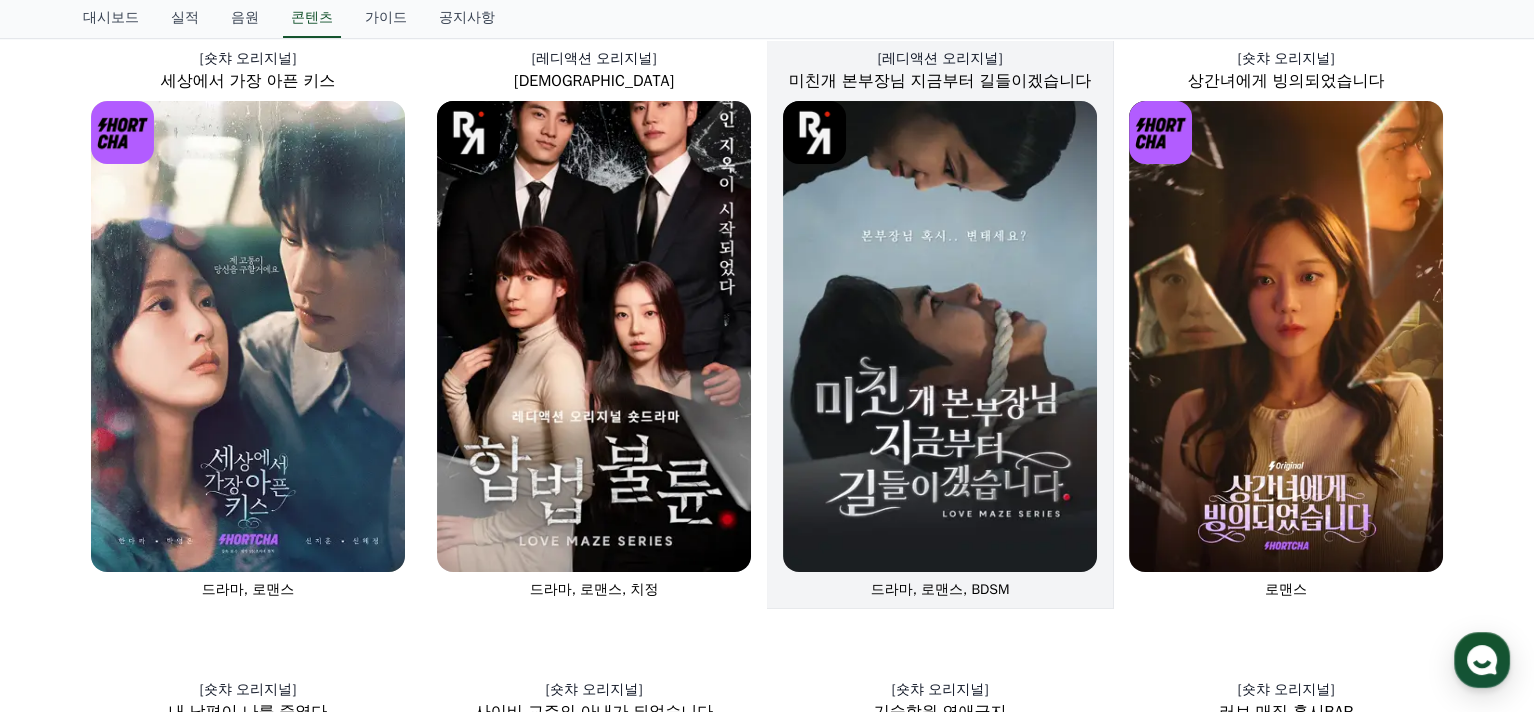 scroll, scrollTop: 200, scrollLeft: 0, axis: vertical 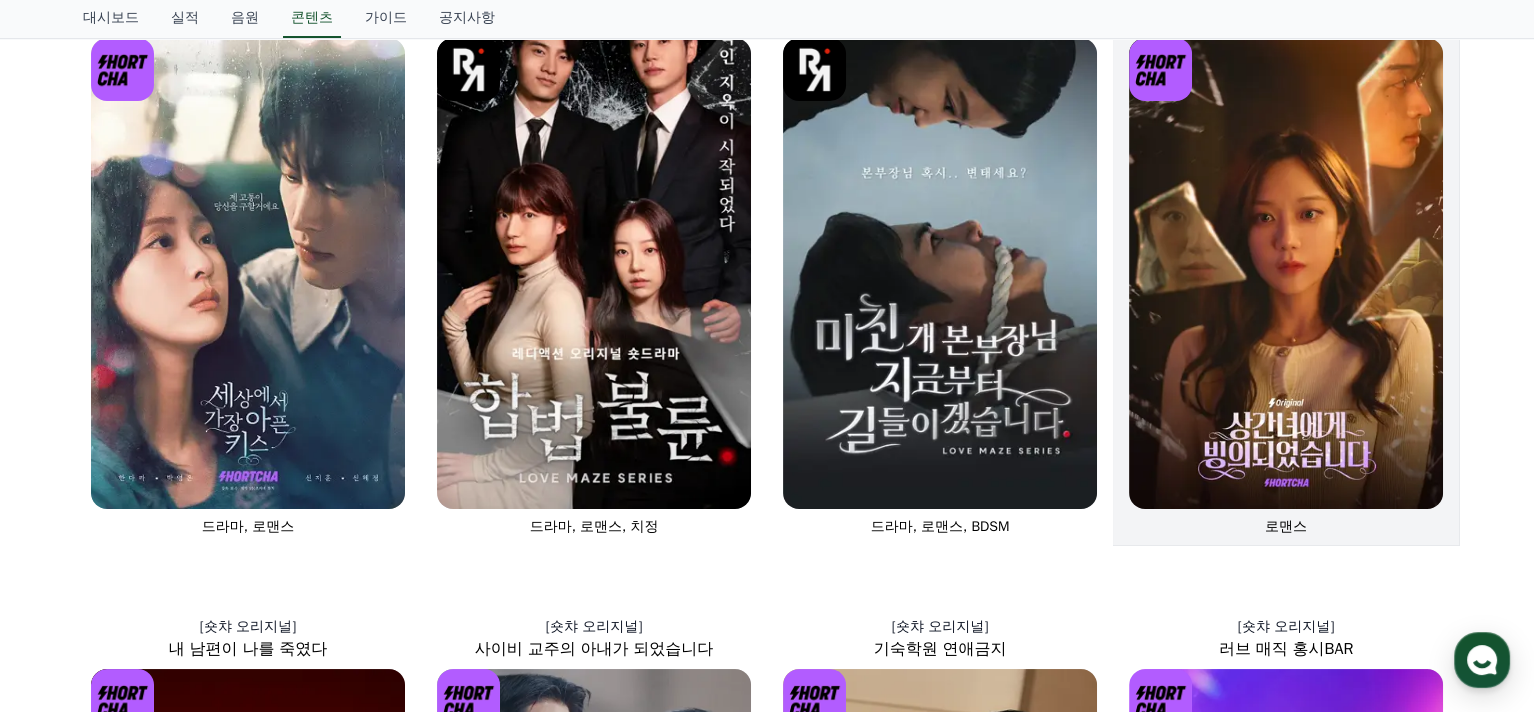 click at bounding box center [1286, 273] 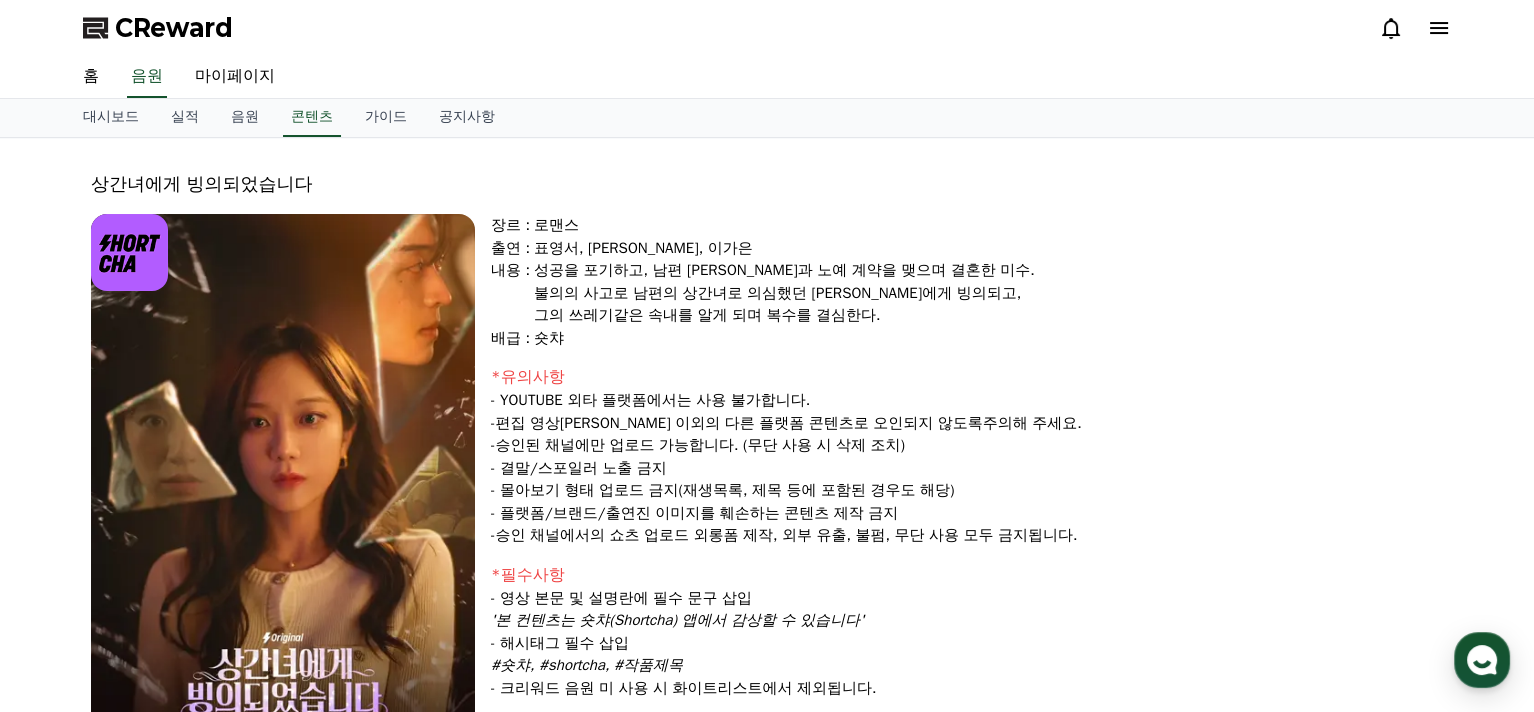 scroll, scrollTop: 0, scrollLeft: 0, axis: both 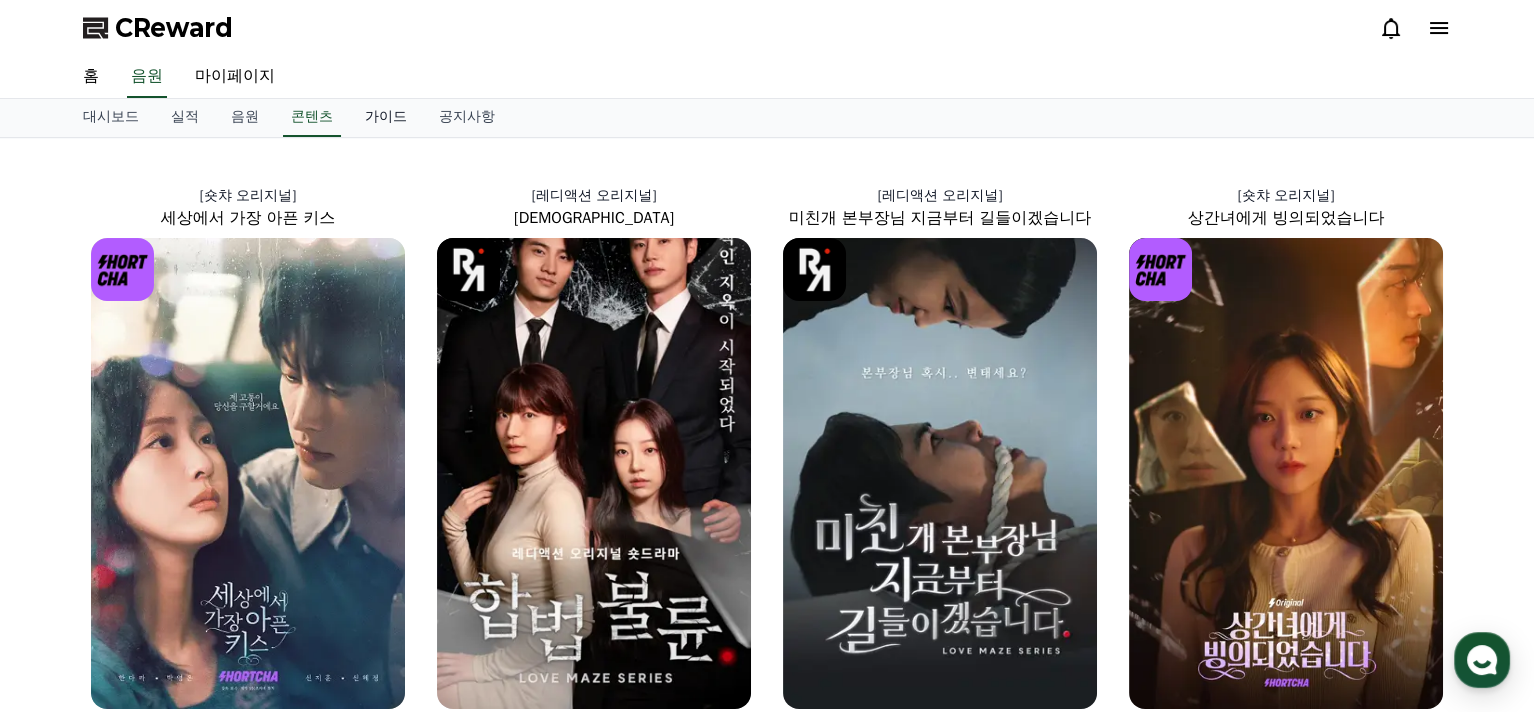 click on "가이드" at bounding box center [386, 118] 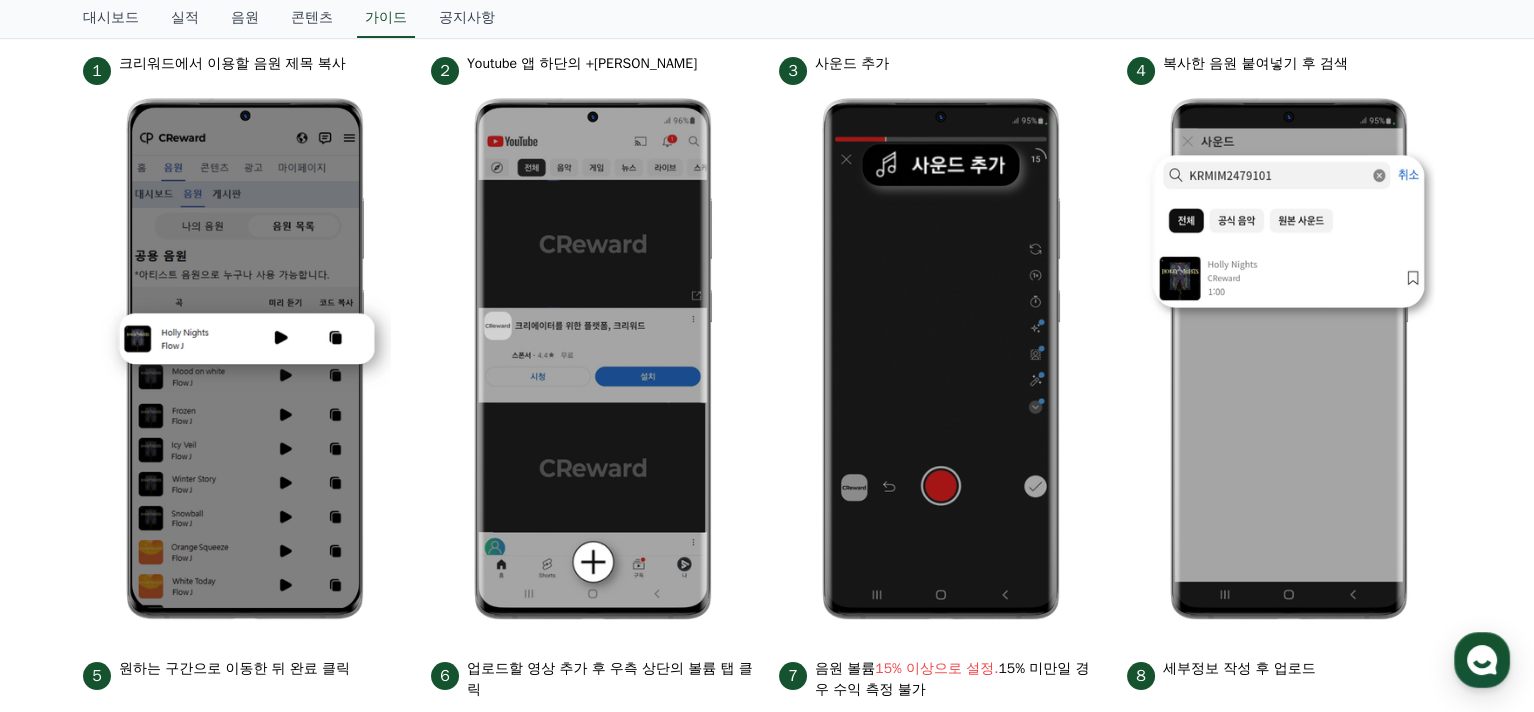 scroll, scrollTop: 0, scrollLeft: 0, axis: both 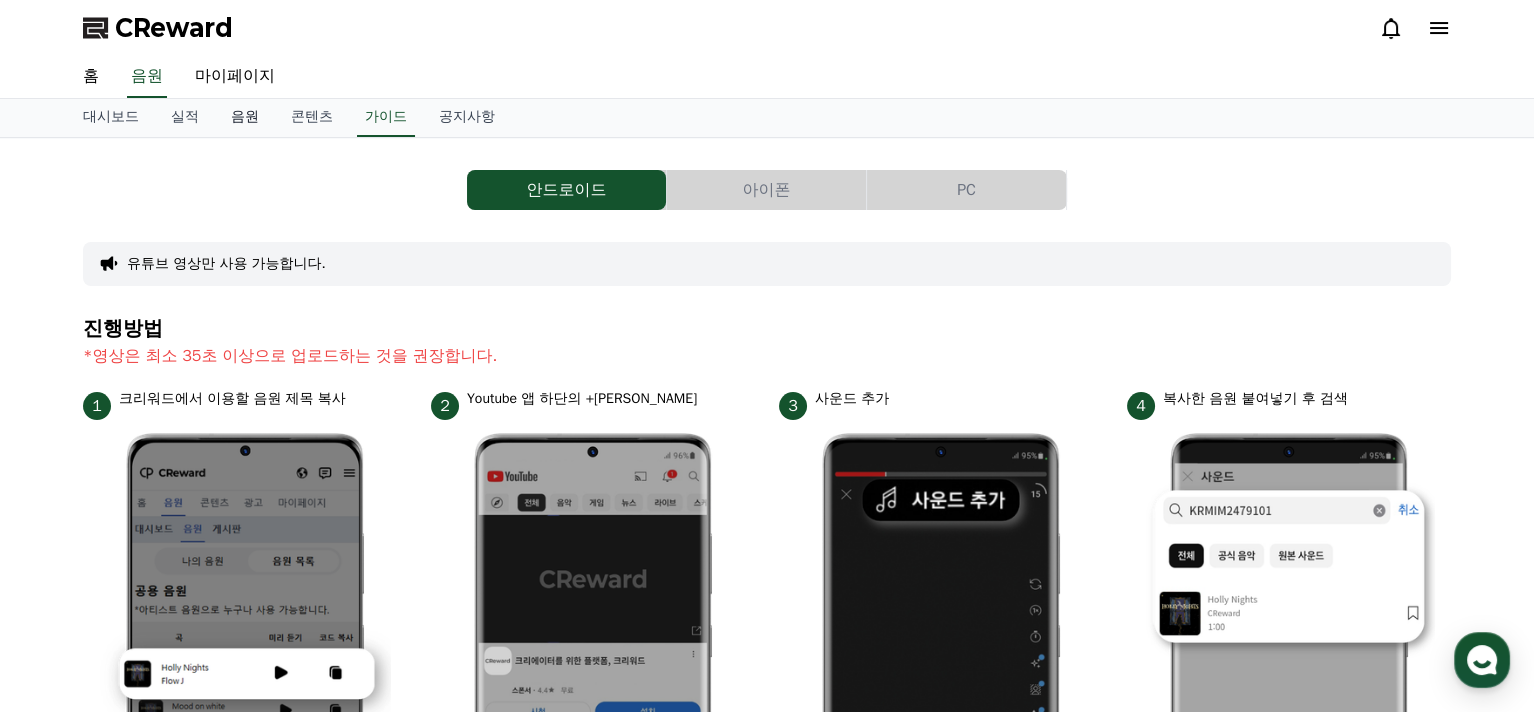 click on "음원" at bounding box center (245, 118) 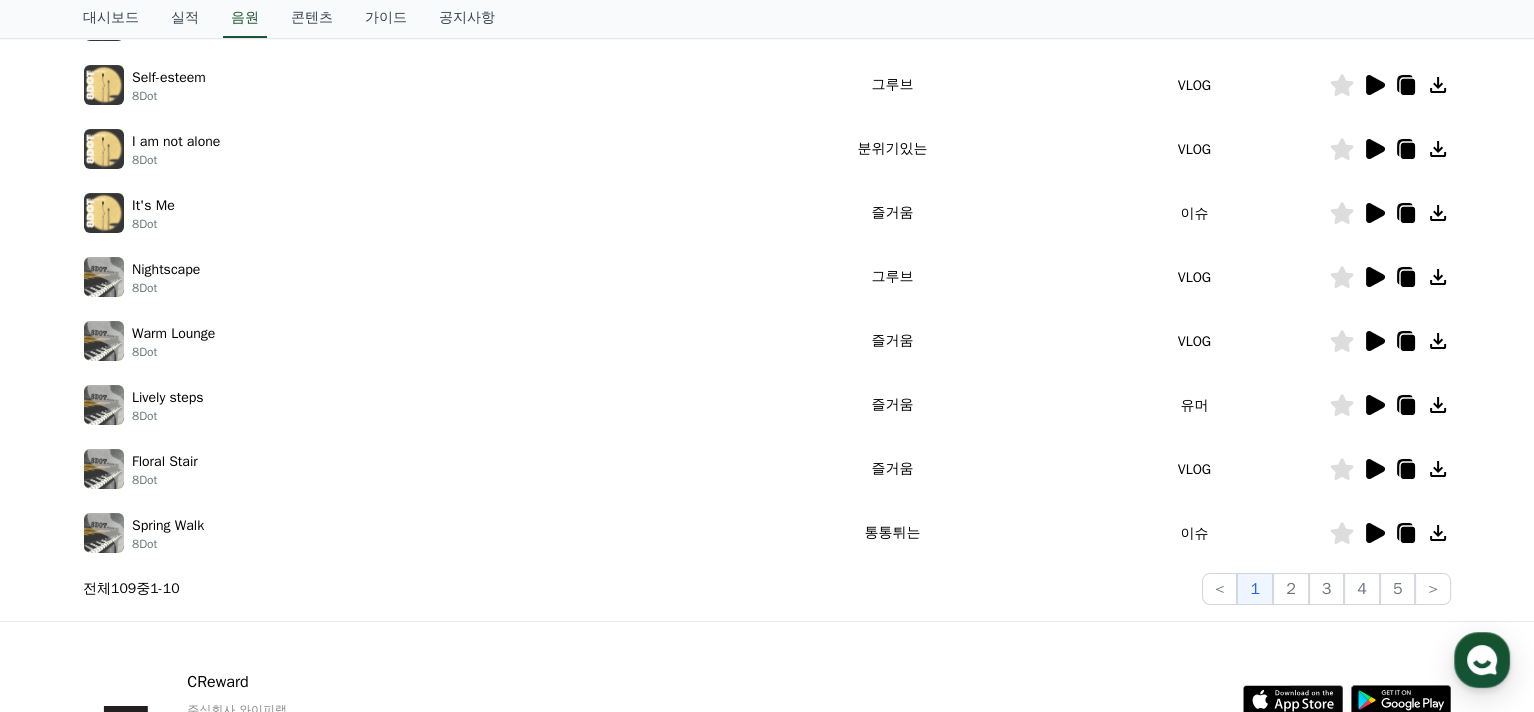 scroll, scrollTop: 600, scrollLeft: 0, axis: vertical 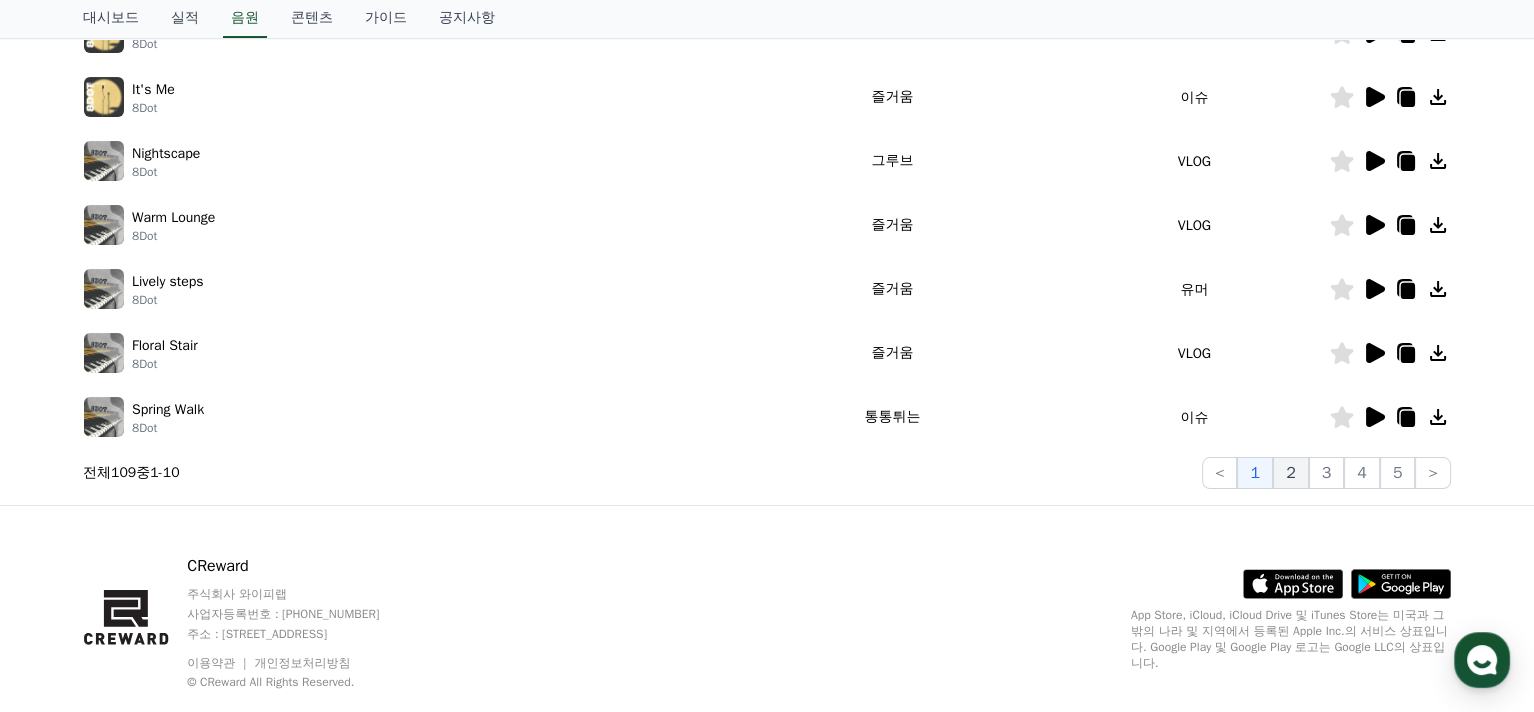 click on "2" 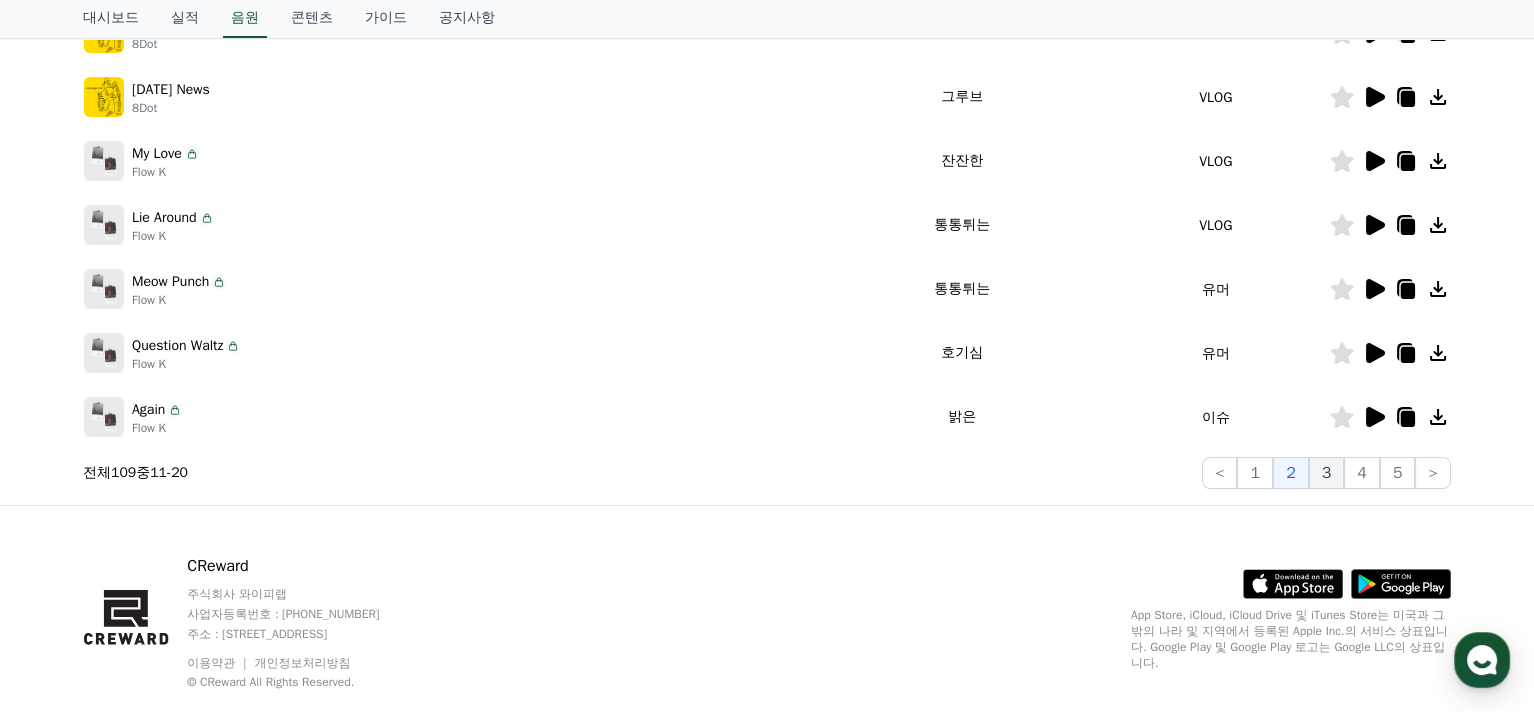 click on "3" 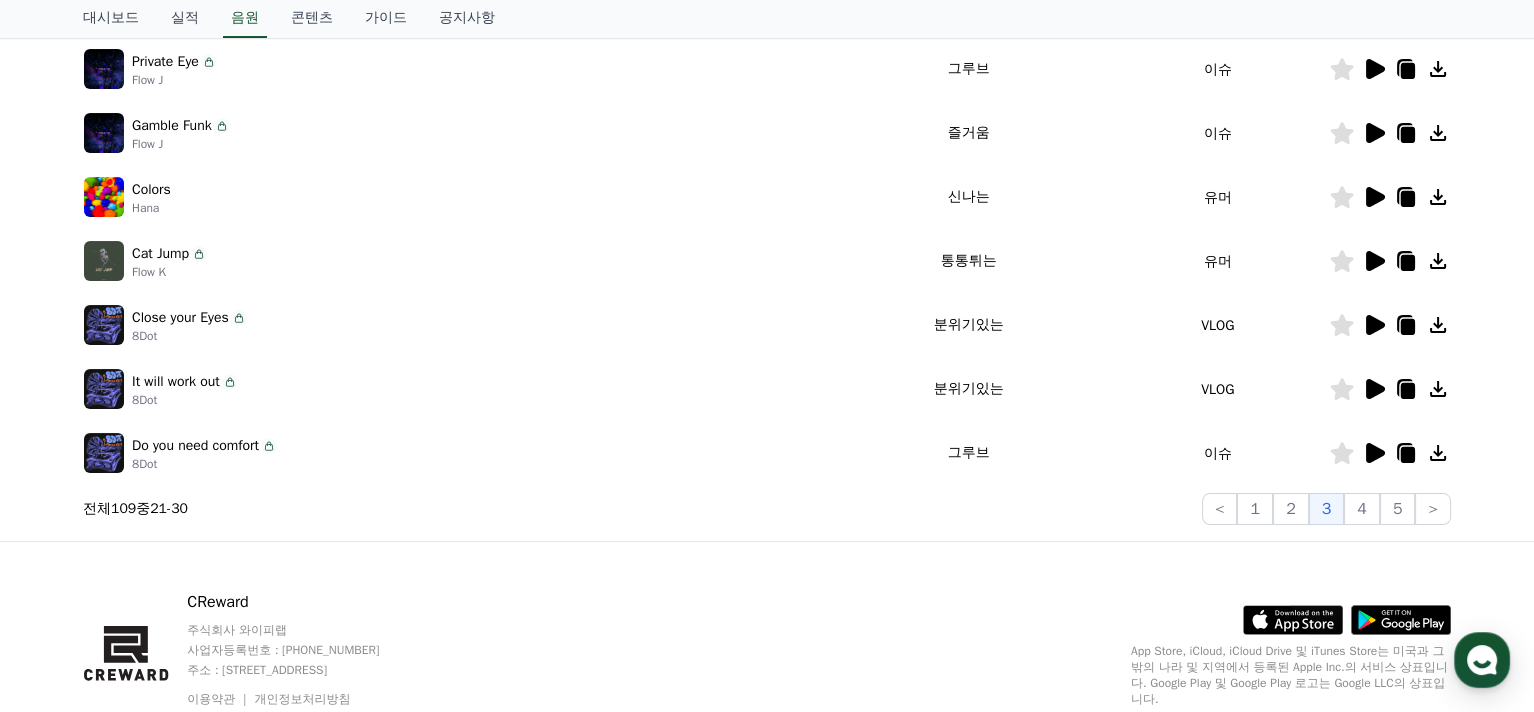 scroll, scrollTop: 600, scrollLeft: 0, axis: vertical 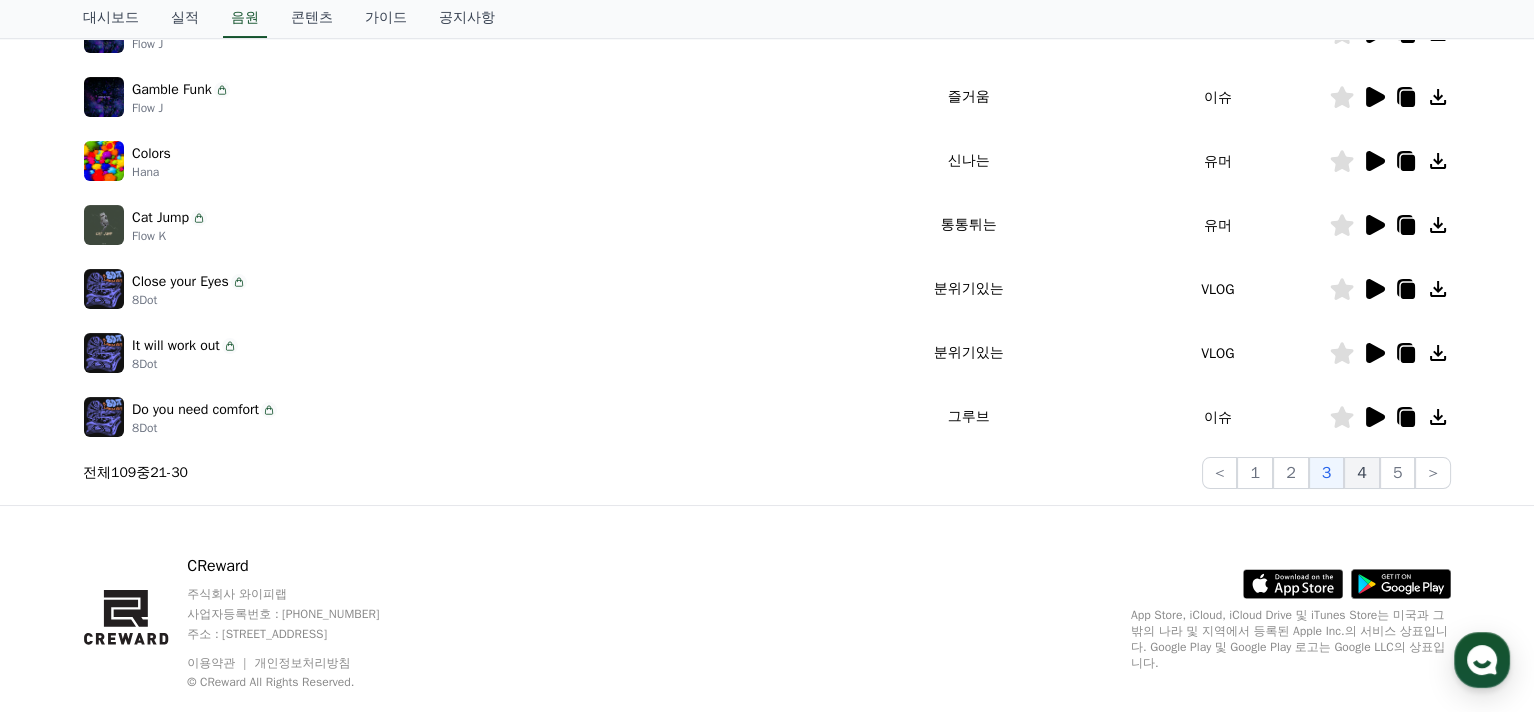 click on "4" 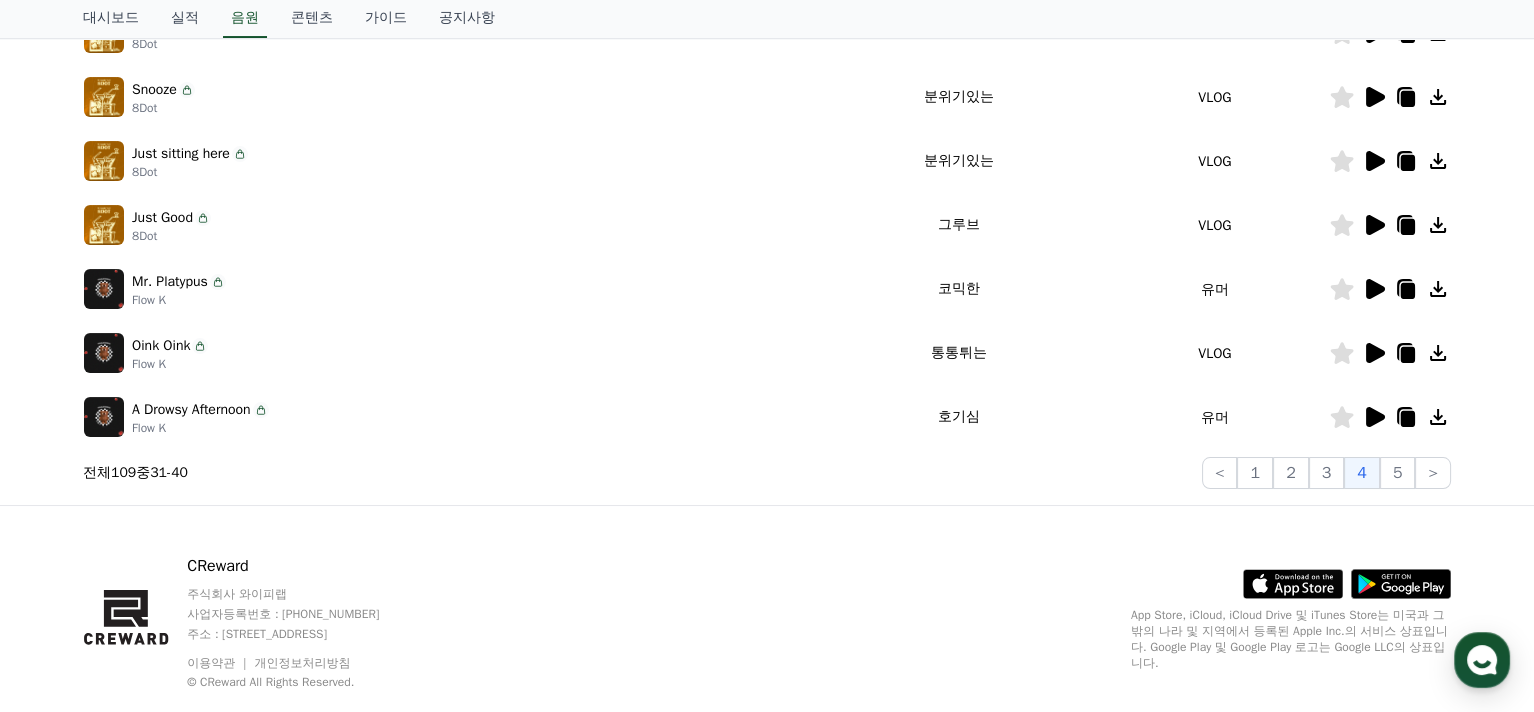 click 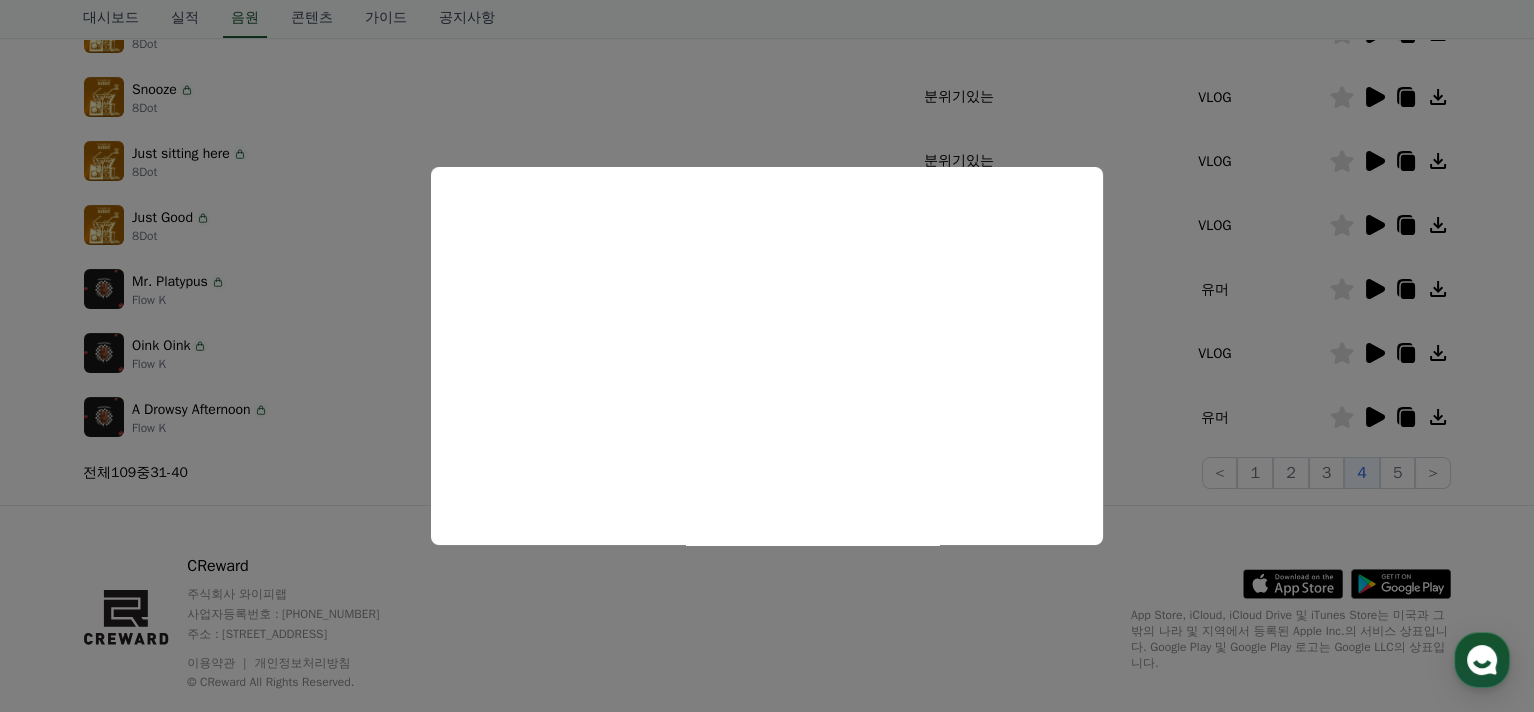 click at bounding box center [767, 356] 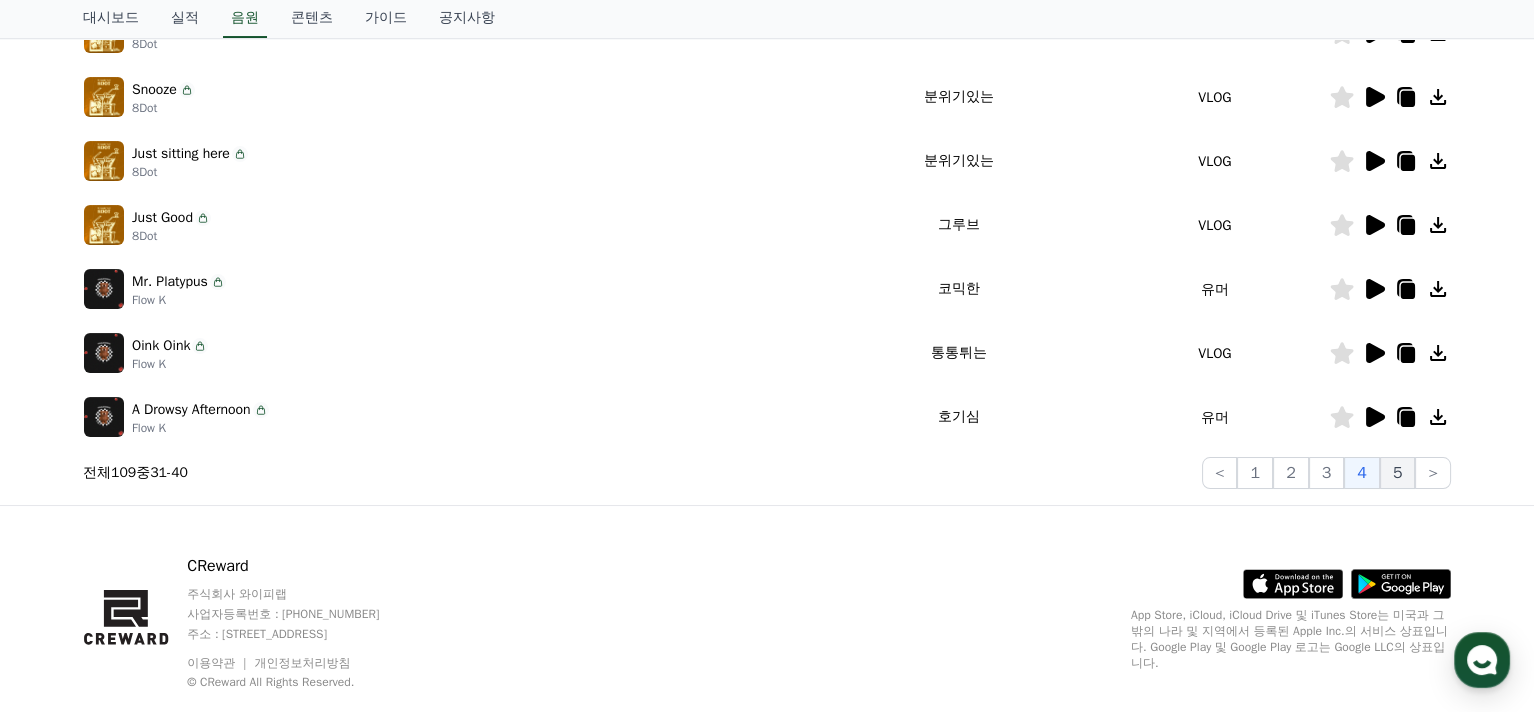 click on "5" 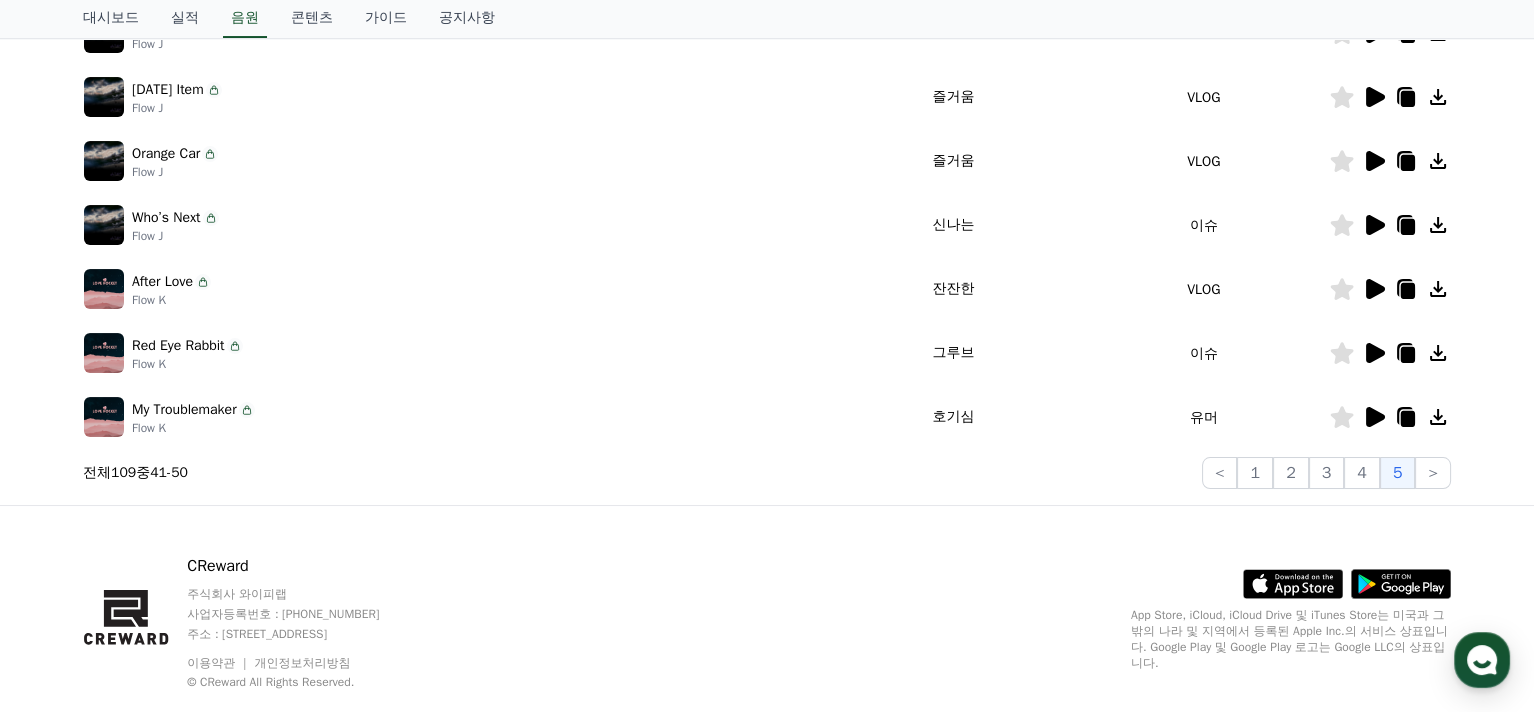 click 